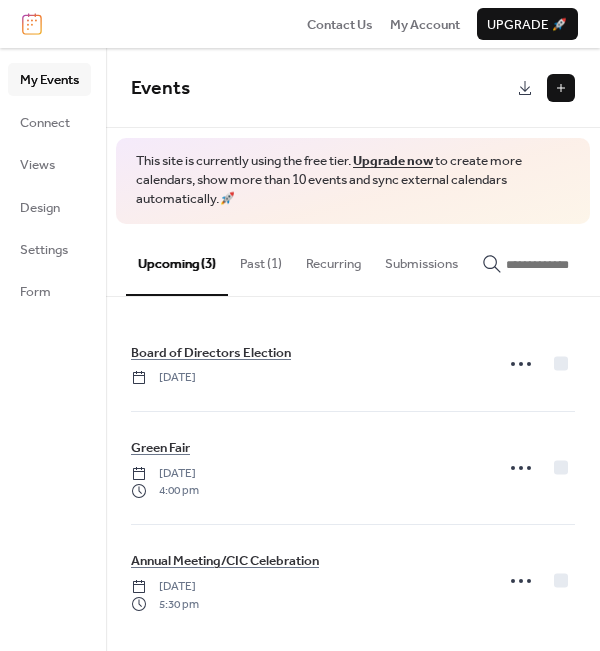scroll, scrollTop: 0, scrollLeft: 0, axis: both 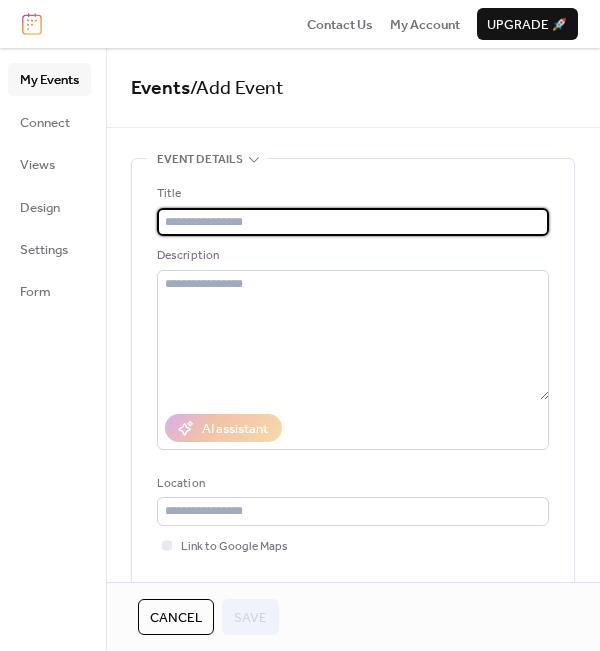 click at bounding box center [353, 222] 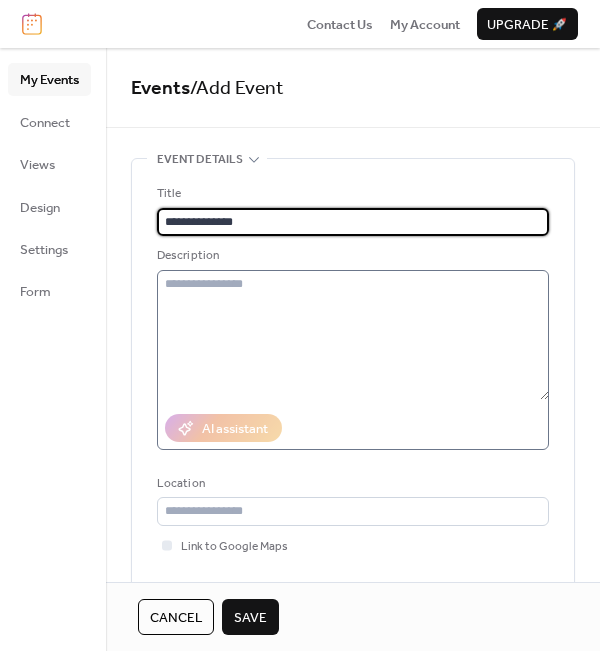 type on "**********" 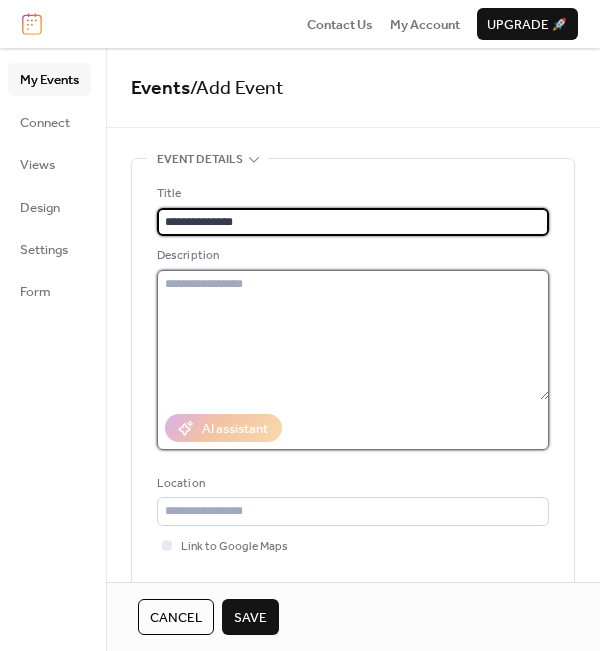 click at bounding box center [353, 335] 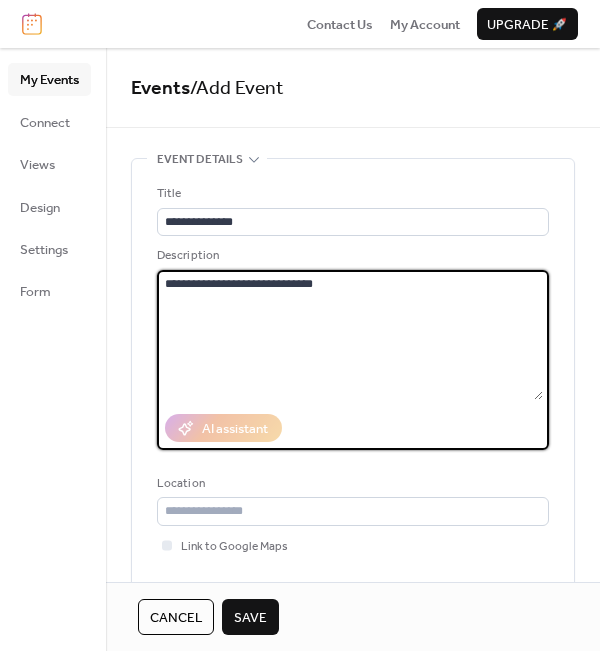 click on "**********" at bounding box center [350, 335] 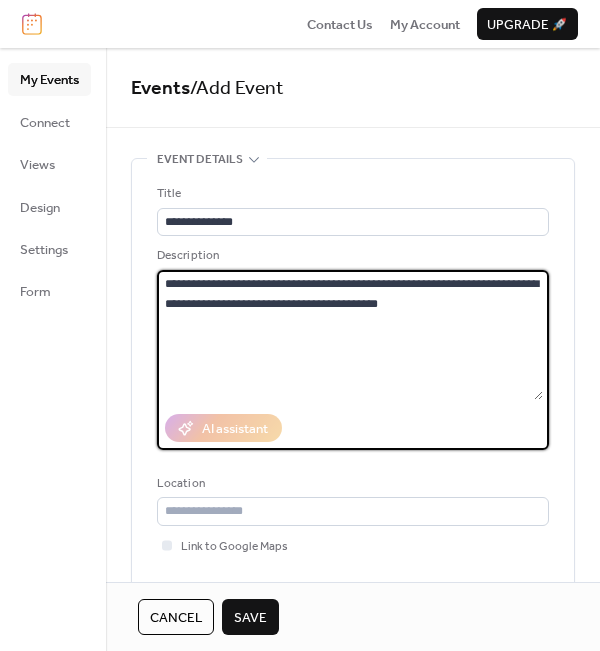 click on "**********" at bounding box center [350, 335] 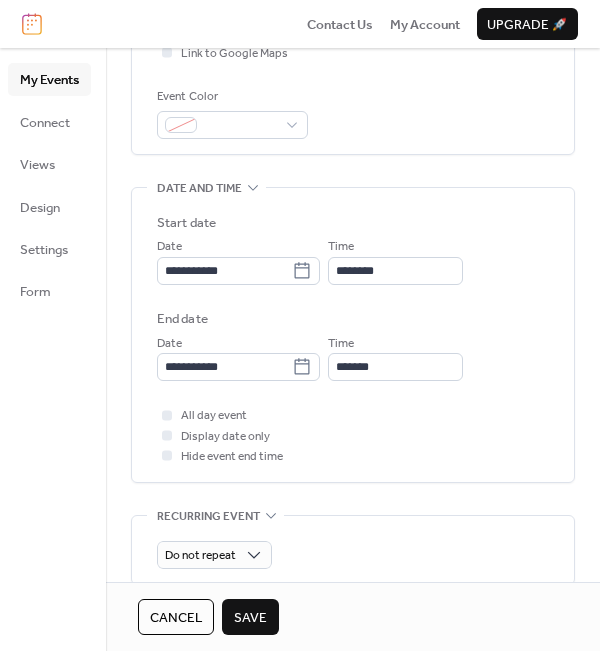 scroll, scrollTop: 496, scrollLeft: 0, axis: vertical 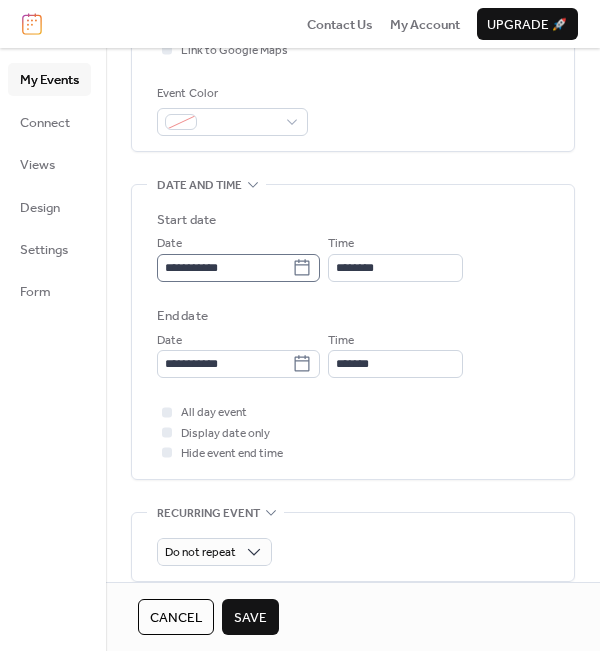 type on "**********" 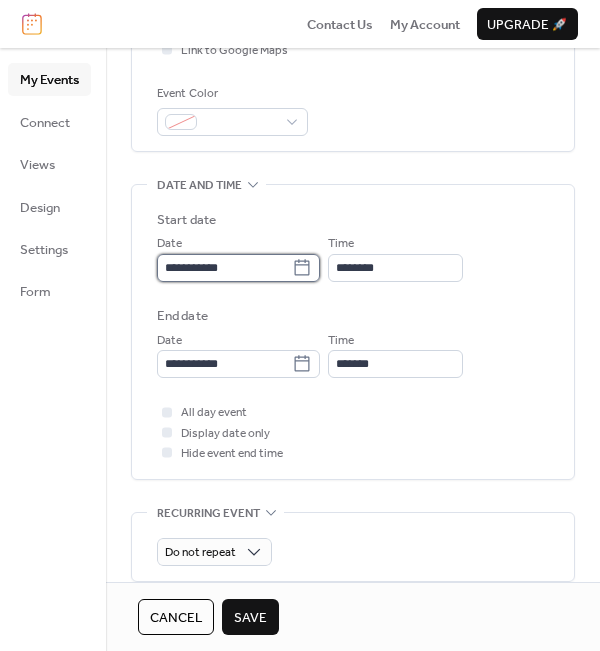 click on "**********" at bounding box center (224, 268) 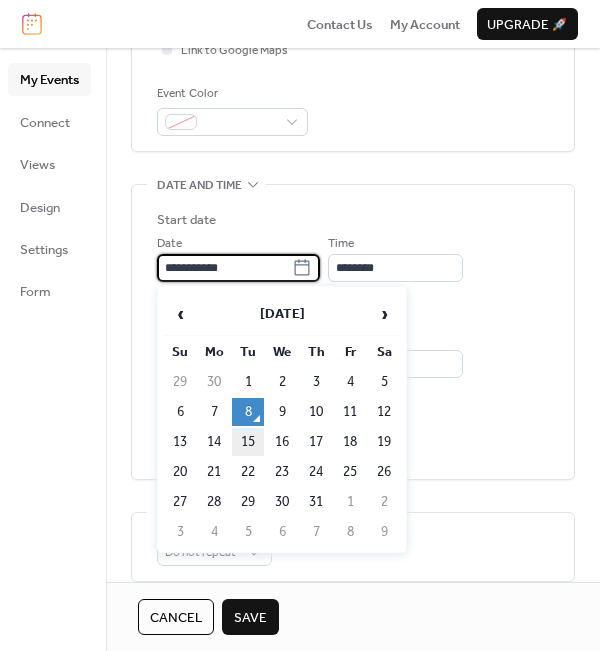 click on "15" at bounding box center (248, 442) 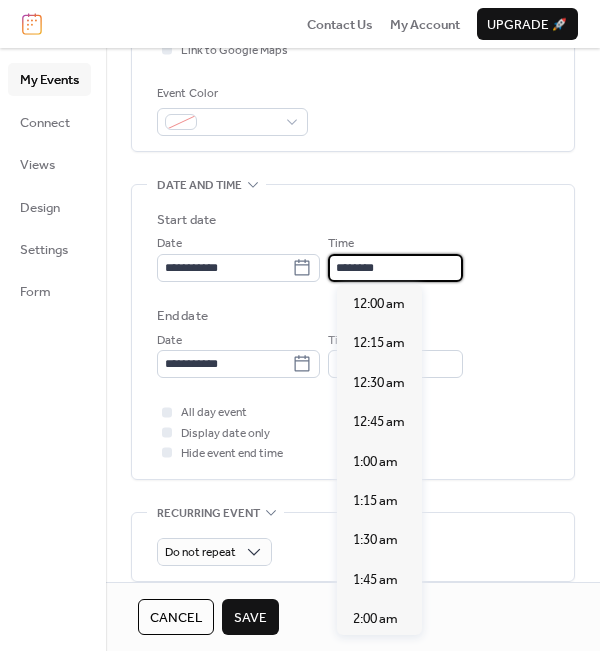 click on "********" at bounding box center [395, 268] 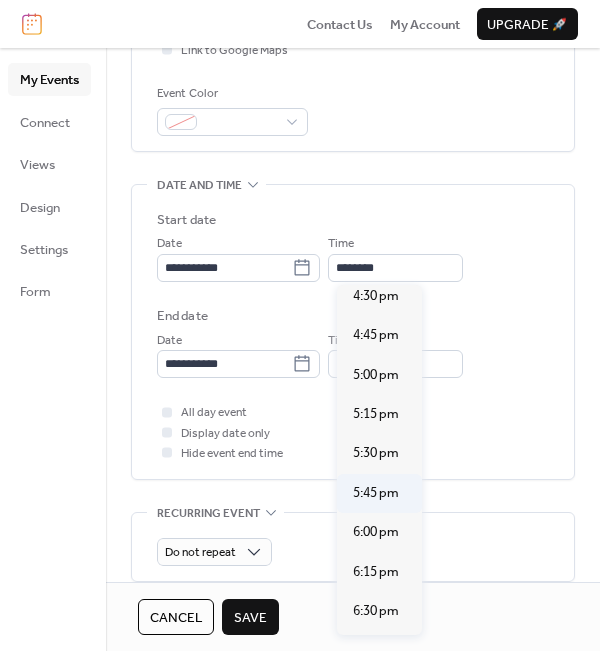 scroll, scrollTop: 2617, scrollLeft: 0, axis: vertical 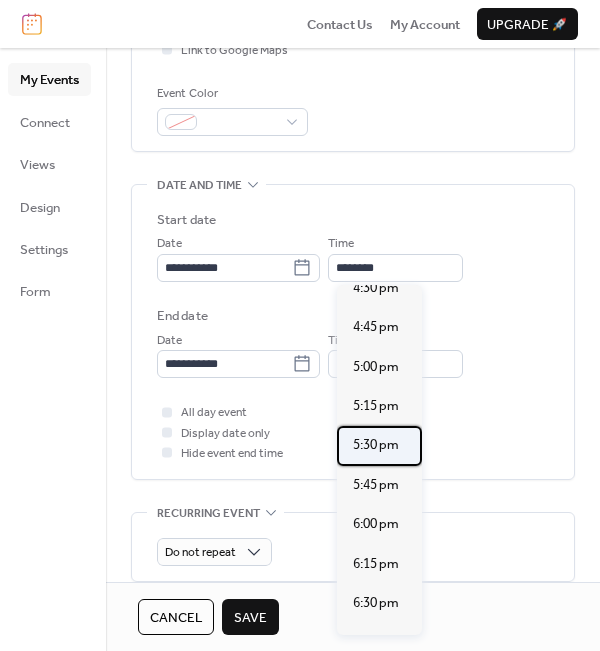click on "5:30 pm" at bounding box center [376, 445] 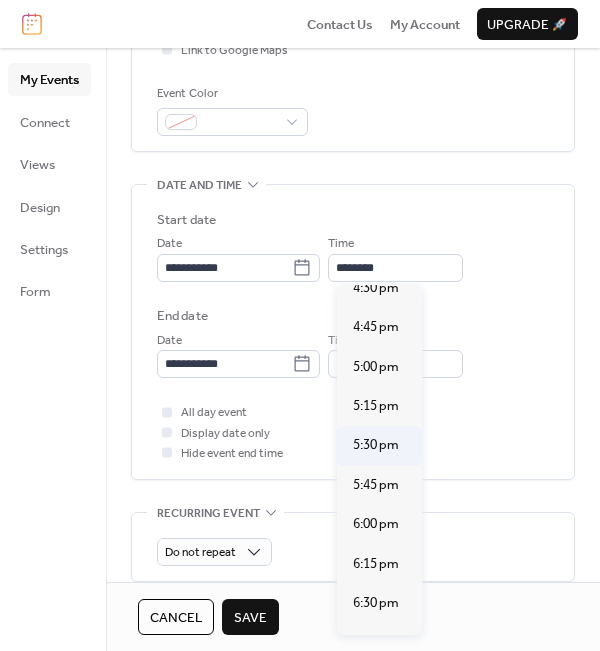 type on "*******" 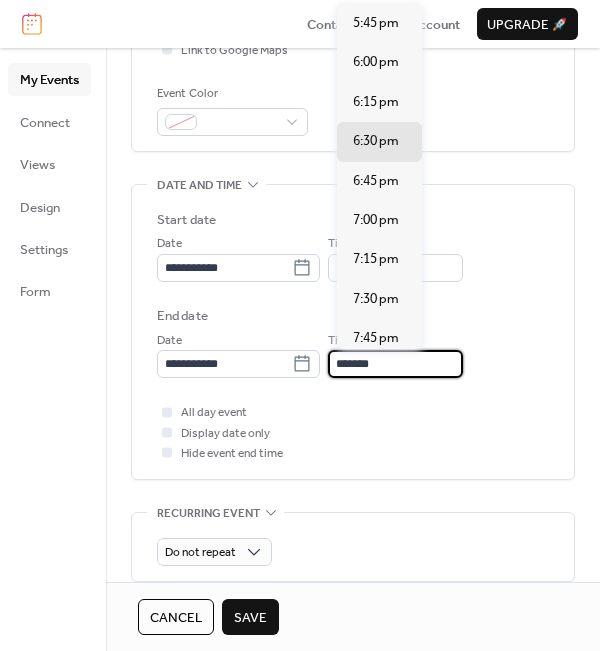 click on "*******" at bounding box center (395, 364) 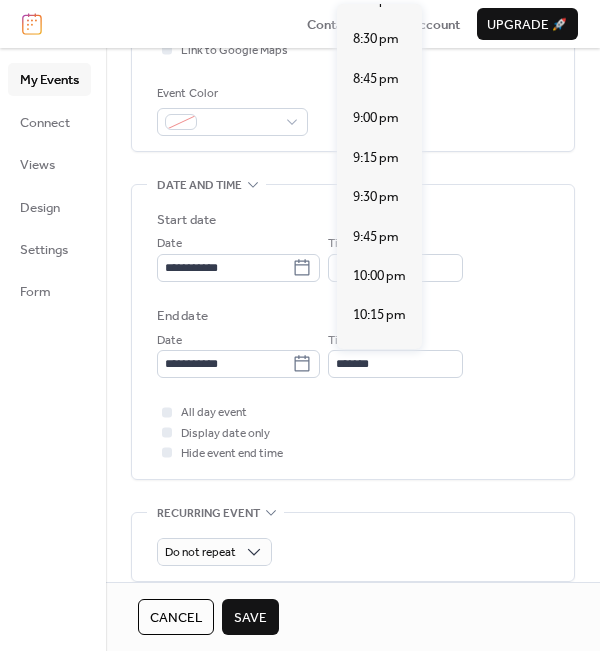 scroll, scrollTop: 403, scrollLeft: 0, axis: vertical 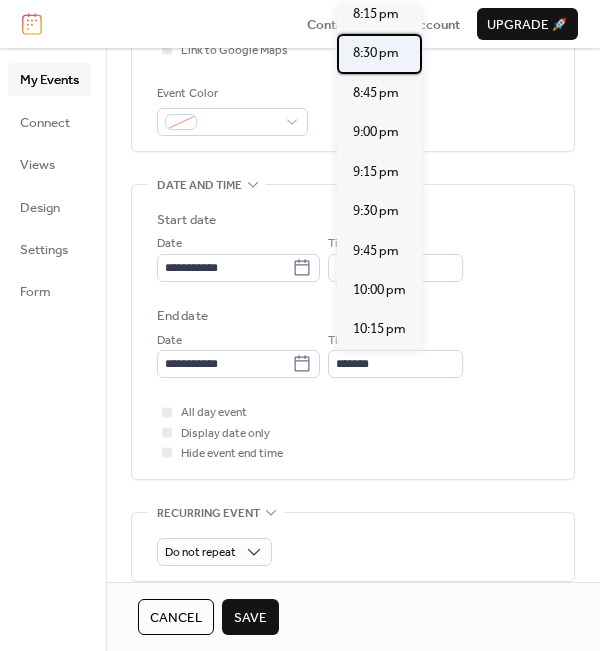 click on "8:30 pm" at bounding box center (376, 53) 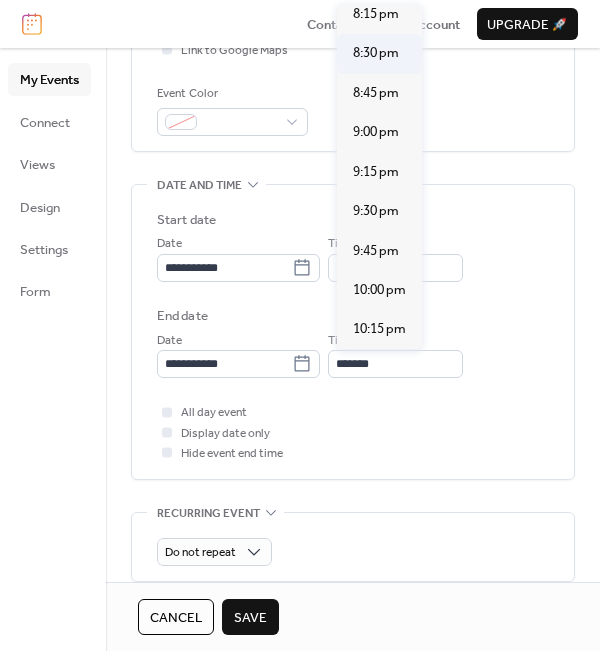 type on "*******" 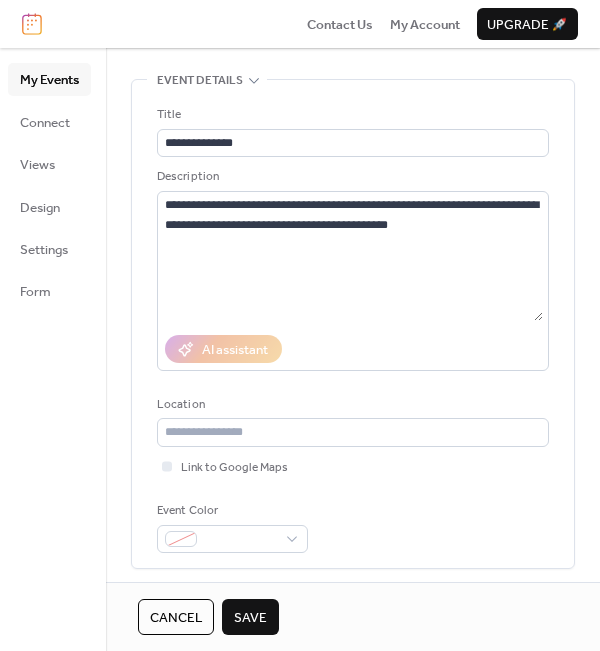 scroll, scrollTop: 76, scrollLeft: 0, axis: vertical 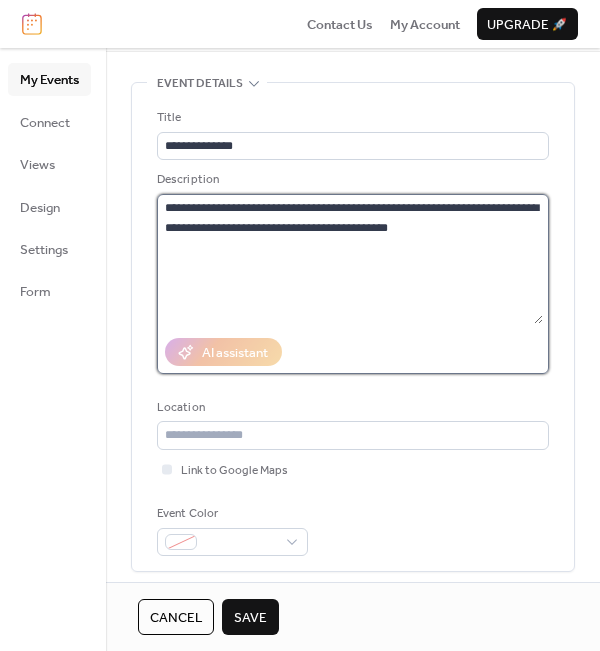 click on "**********" at bounding box center [350, 259] 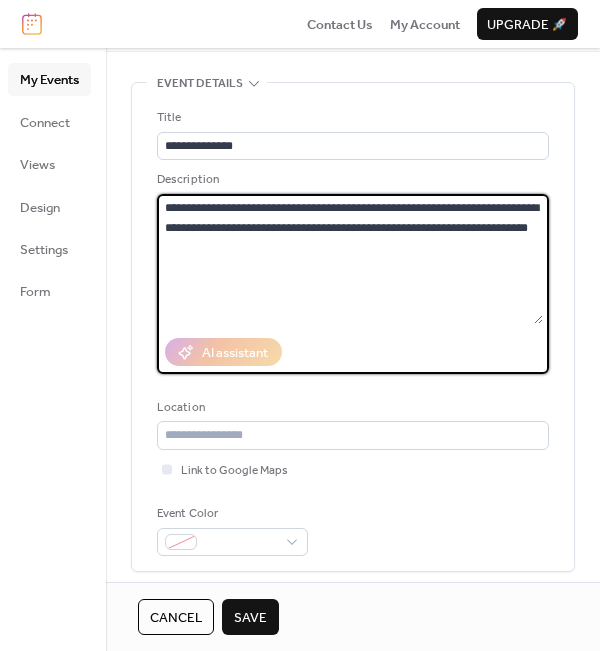 click on "**********" at bounding box center [350, 259] 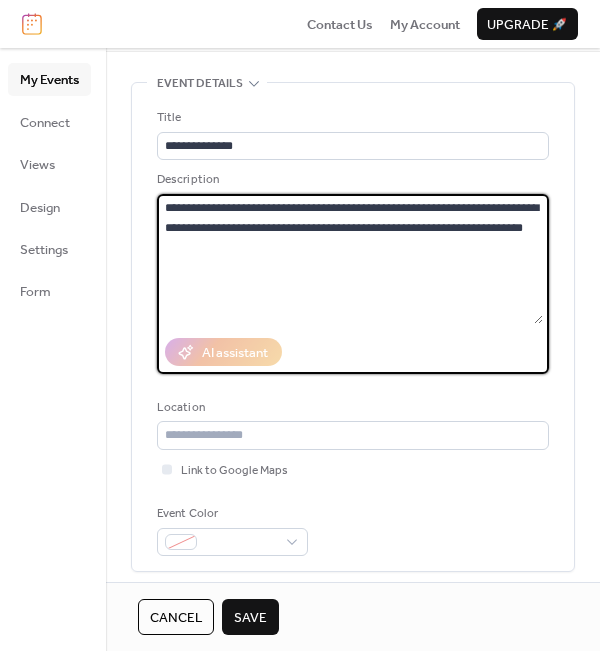 click on "**********" at bounding box center [350, 259] 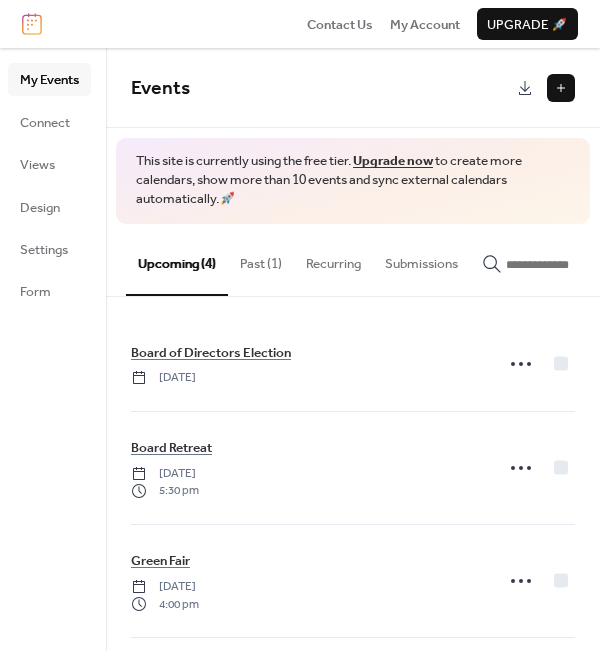 click on "Upcoming  (4)" at bounding box center (177, 260) 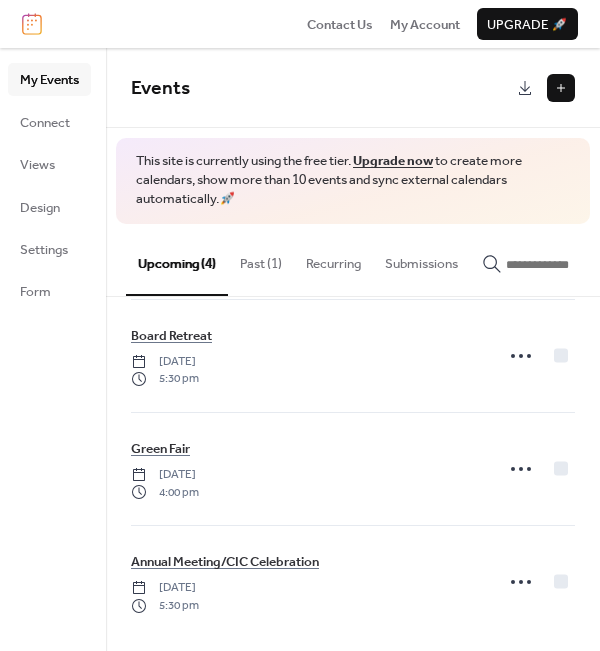 scroll, scrollTop: 124, scrollLeft: 0, axis: vertical 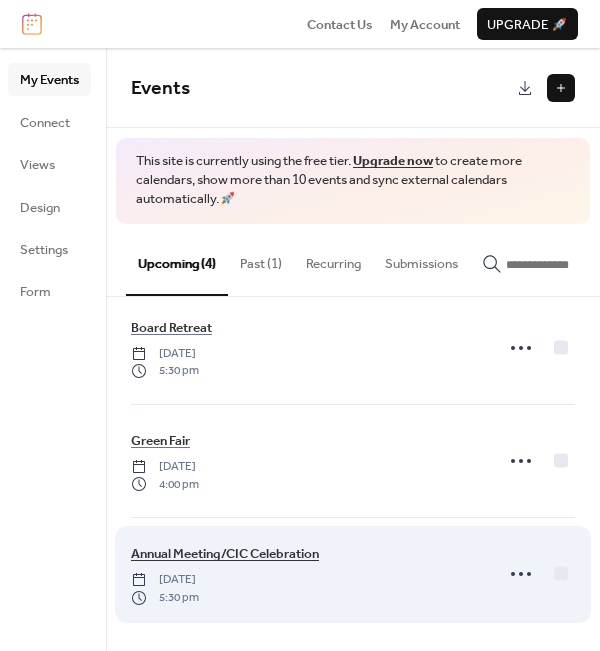 click on "Annual Meeting/CIC Celebration" at bounding box center (225, 554) 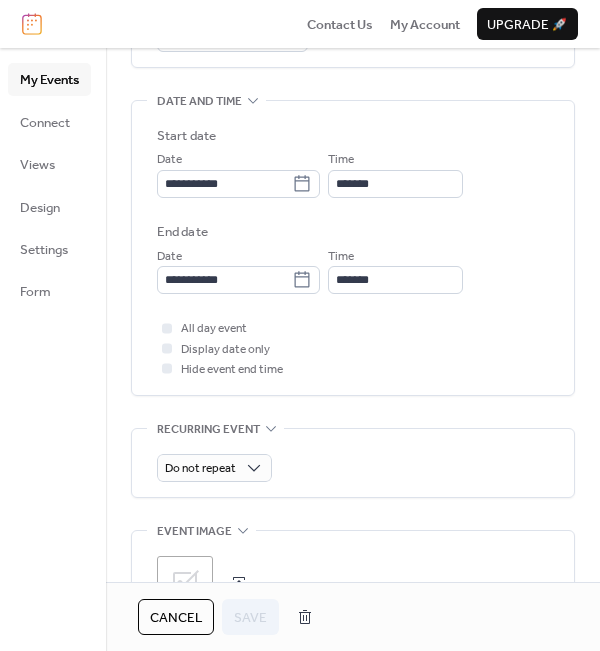 scroll, scrollTop: 576, scrollLeft: 0, axis: vertical 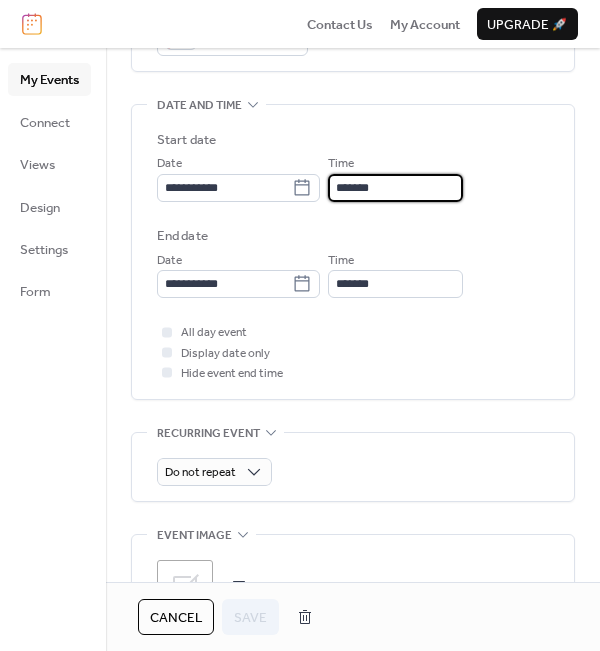 click on "*******" at bounding box center (395, 188) 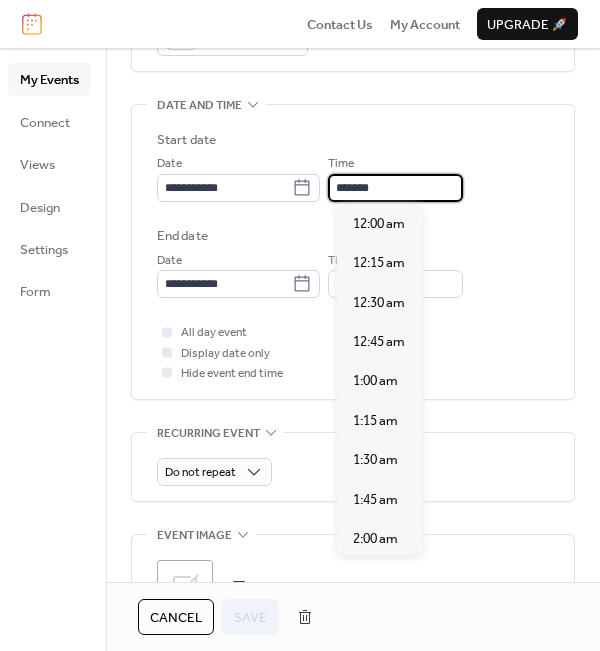 scroll, scrollTop: 2774, scrollLeft: 0, axis: vertical 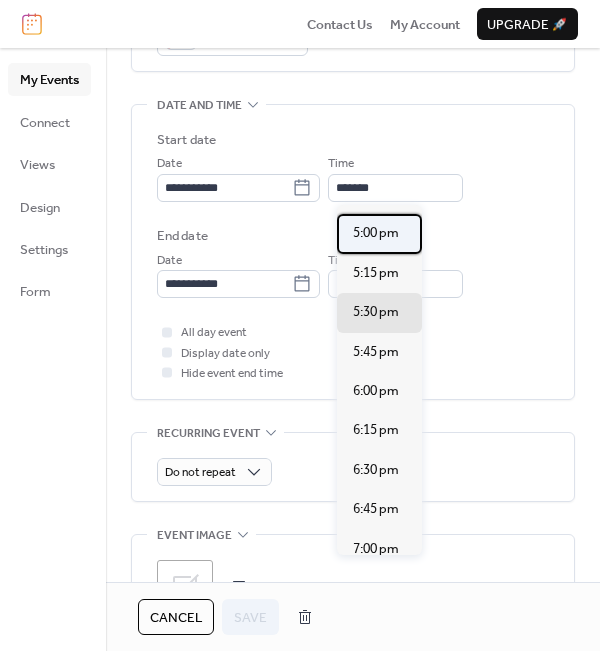 click on "5:00 pm" at bounding box center (376, 233) 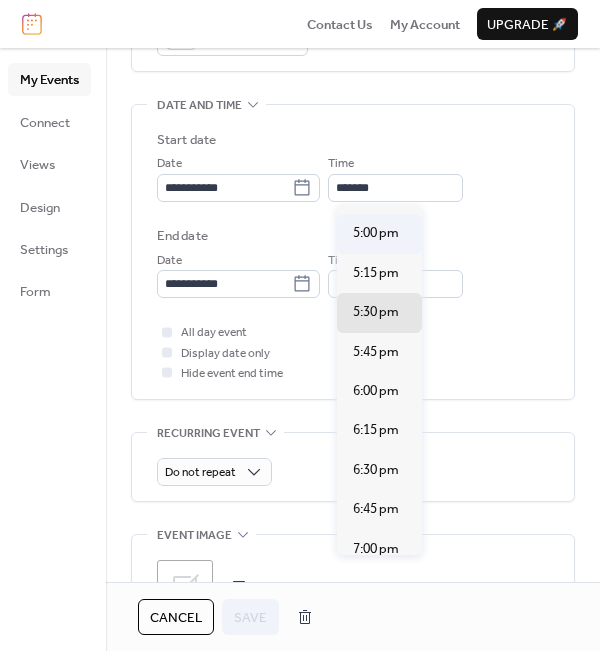 type on "*******" 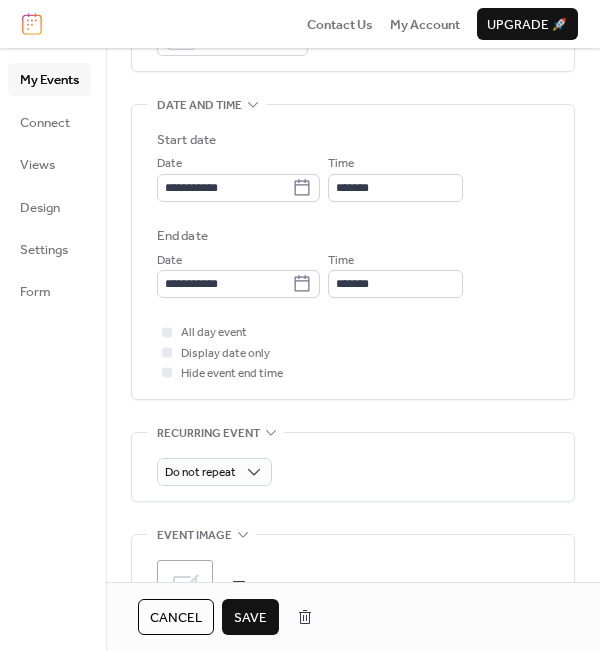 click on "Save" at bounding box center (250, 618) 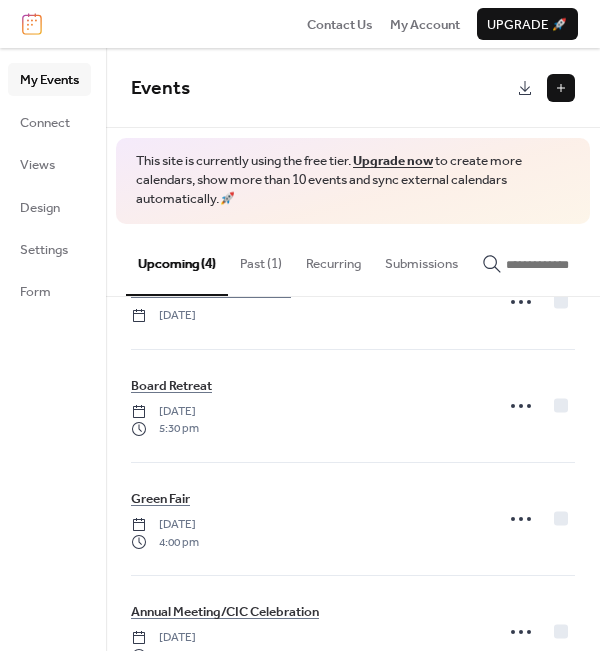 scroll, scrollTop: 124, scrollLeft: 0, axis: vertical 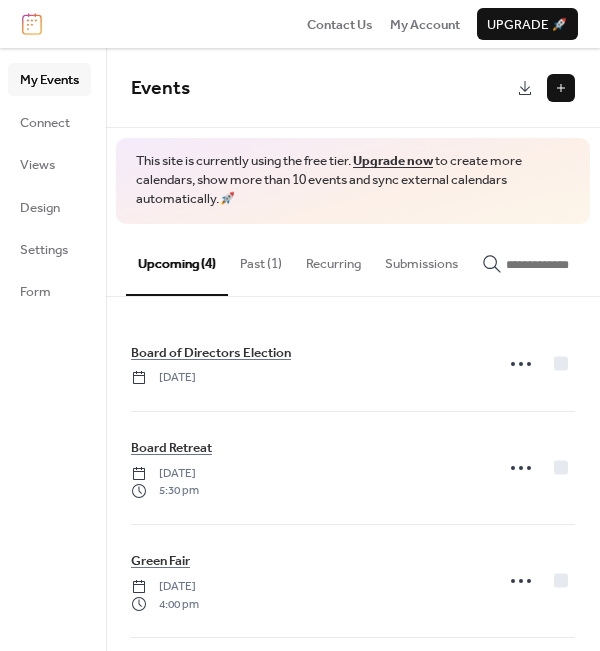 click at bounding box center (561, 88) 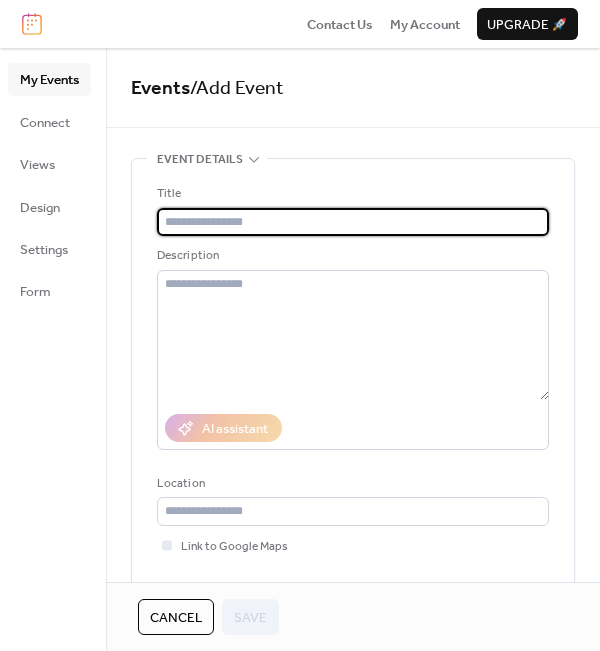 click at bounding box center (353, 222) 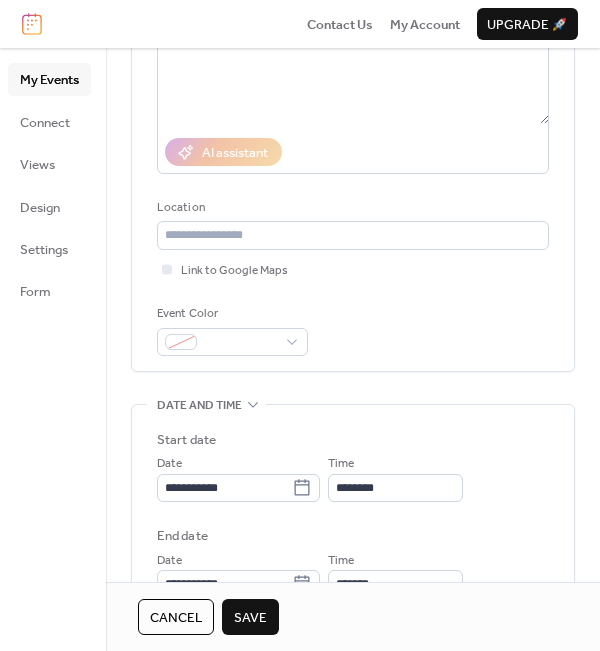 scroll, scrollTop: 280, scrollLeft: 0, axis: vertical 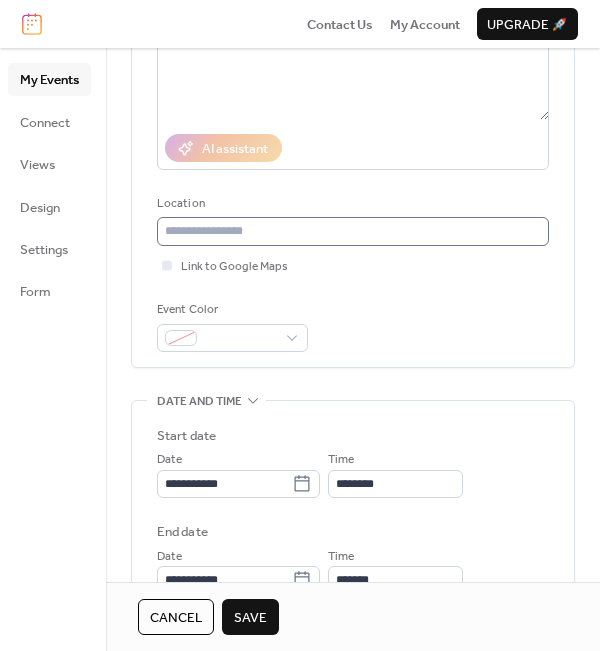 type on "**********" 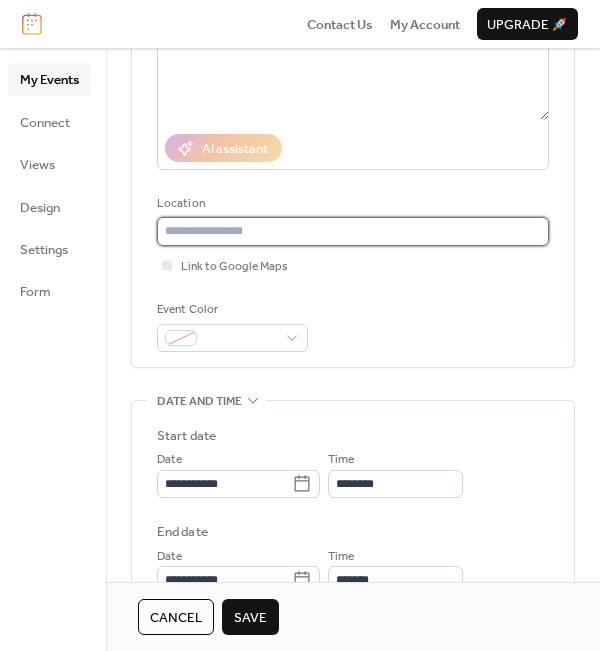 click at bounding box center (353, 231) 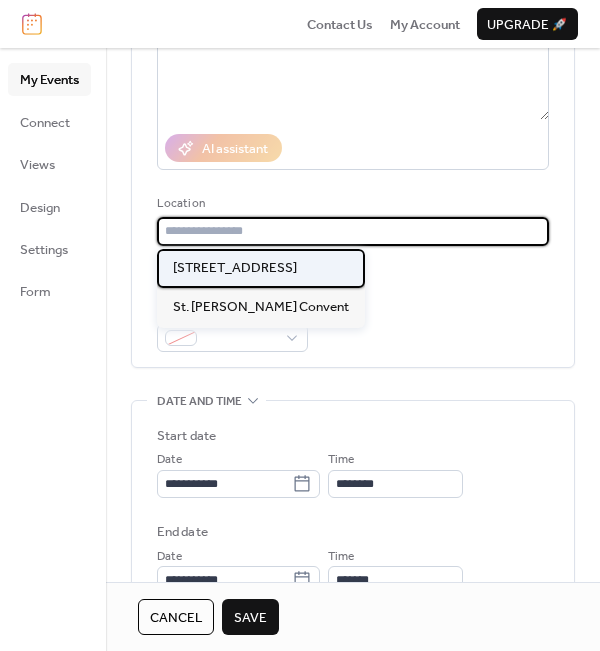 click on "[STREET_ADDRESS]" at bounding box center [235, 268] 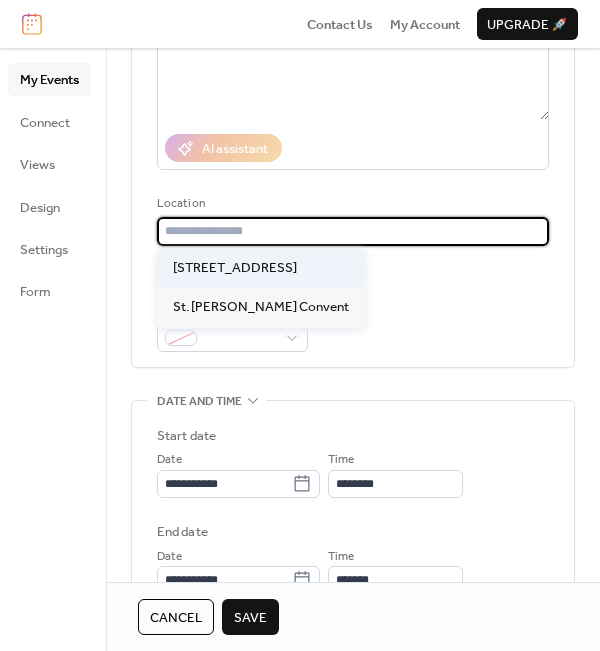 type on "**********" 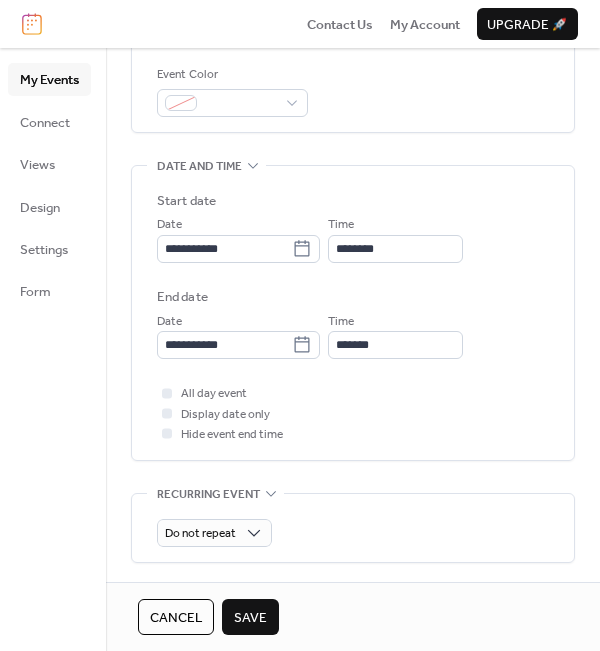 scroll, scrollTop: 542, scrollLeft: 0, axis: vertical 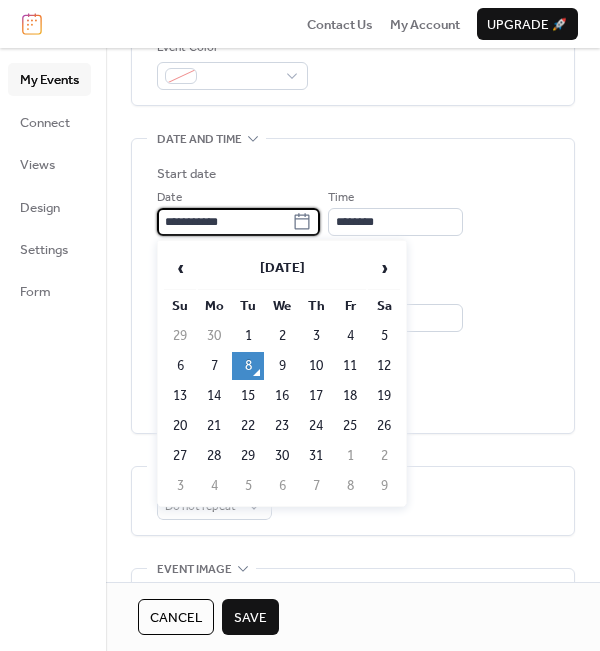 click on "**********" at bounding box center [224, 222] 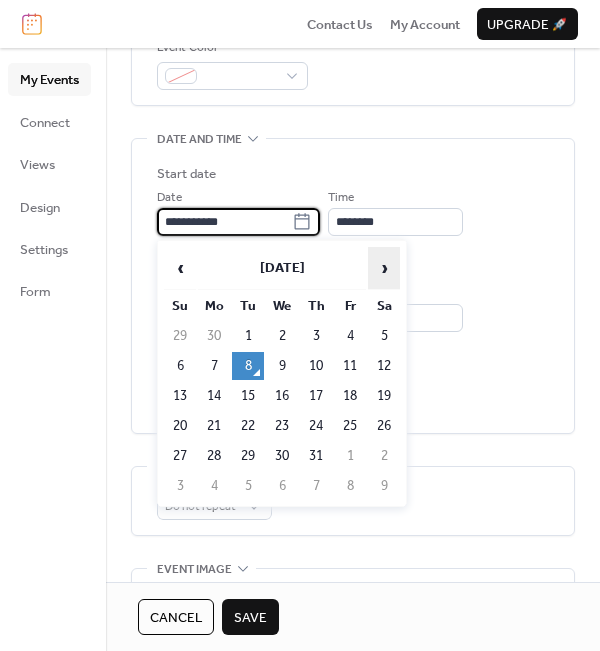 click on "›" at bounding box center (384, 268) 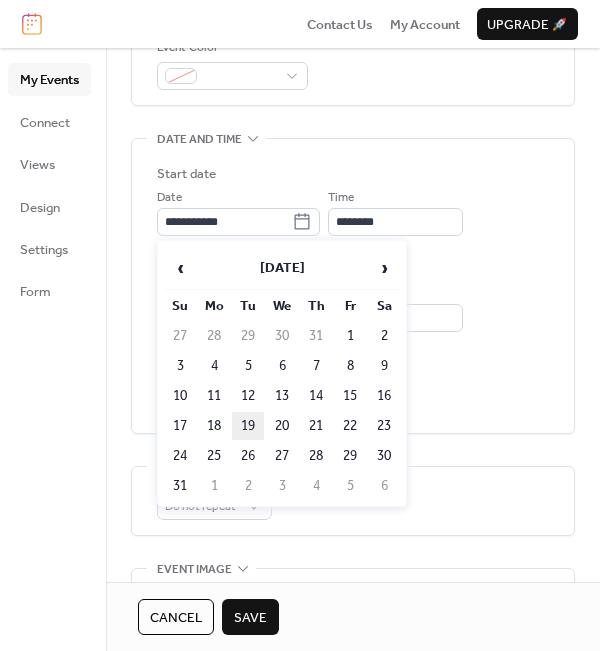 click on "19" at bounding box center [248, 426] 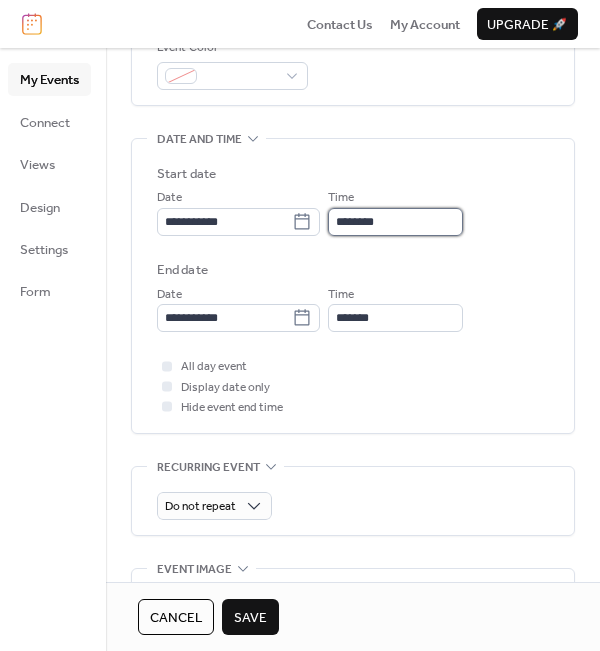 click on "********" at bounding box center (395, 222) 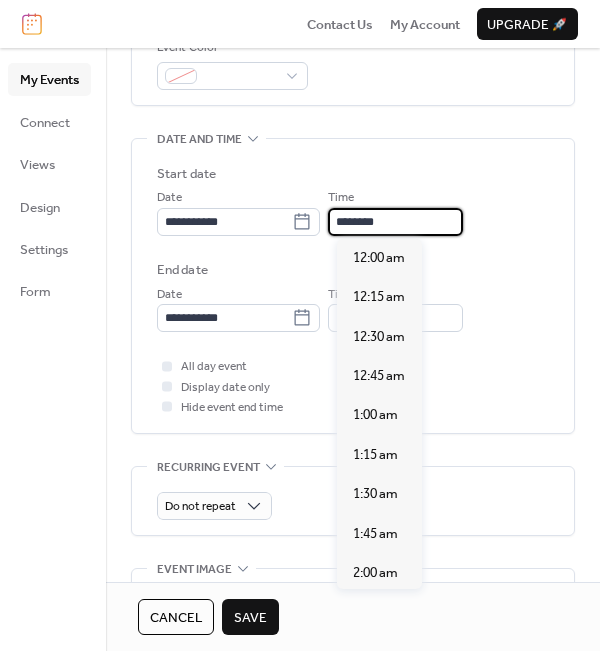 scroll, scrollTop: 1902, scrollLeft: 0, axis: vertical 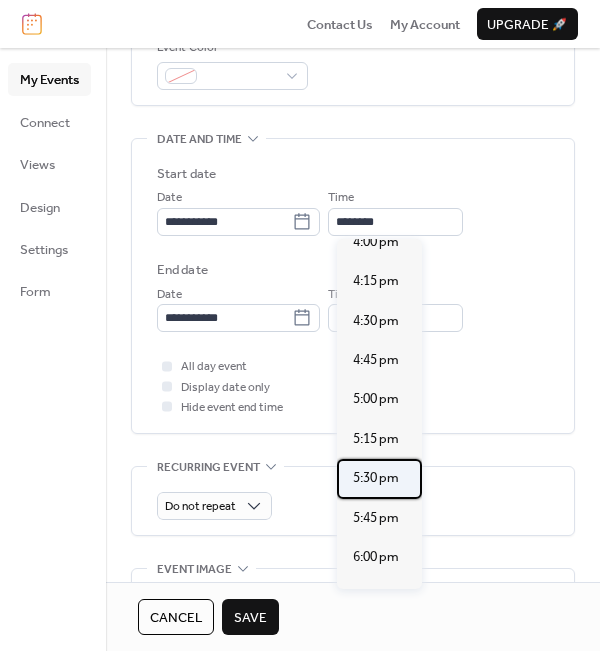 click on "5:30 pm" at bounding box center (376, 478) 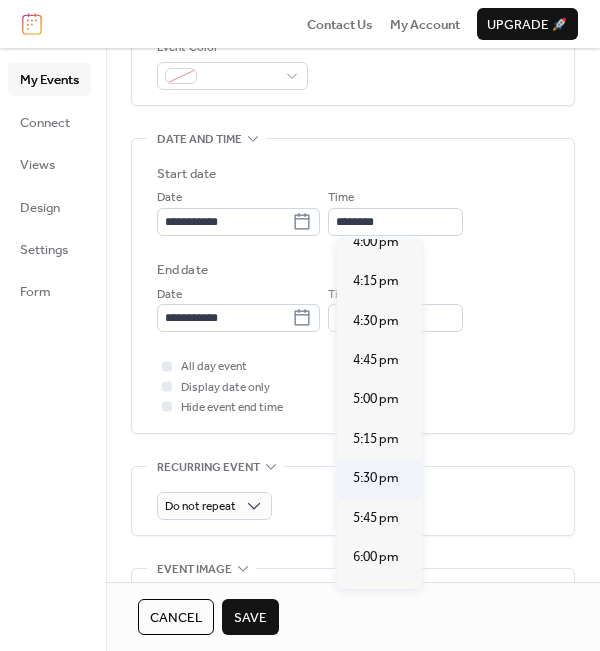 type on "*******" 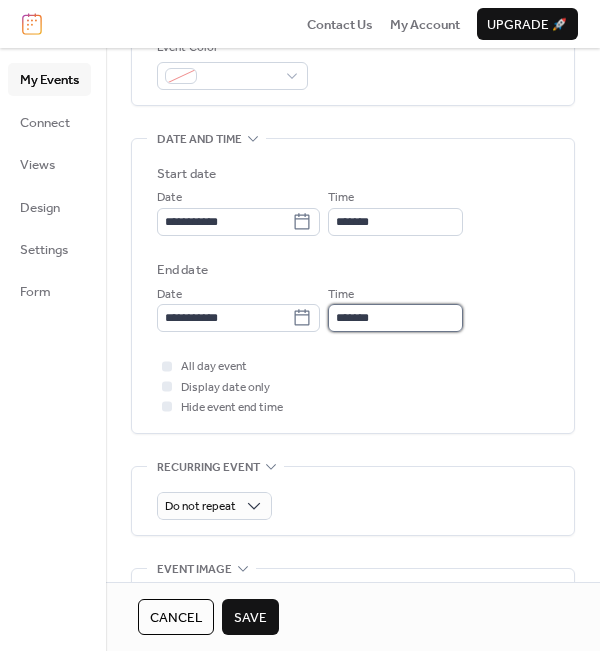 click on "*******" at bounding box center [395, 318] 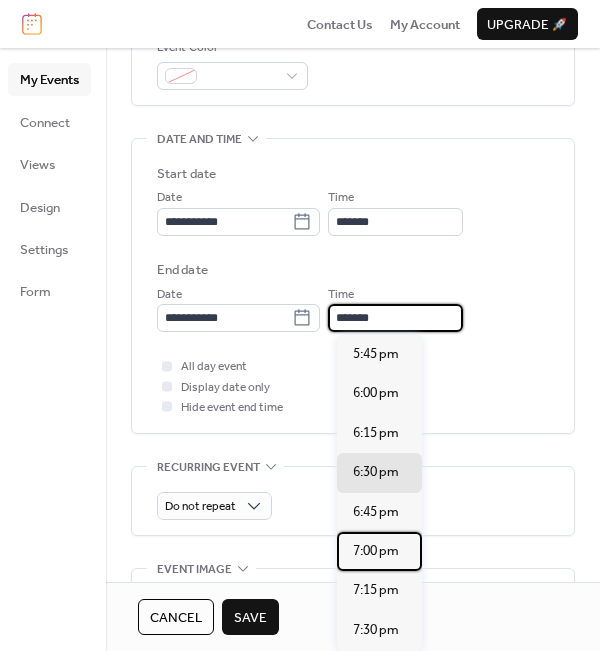 click on "7:00 pm" at bounding box center (379, 551) 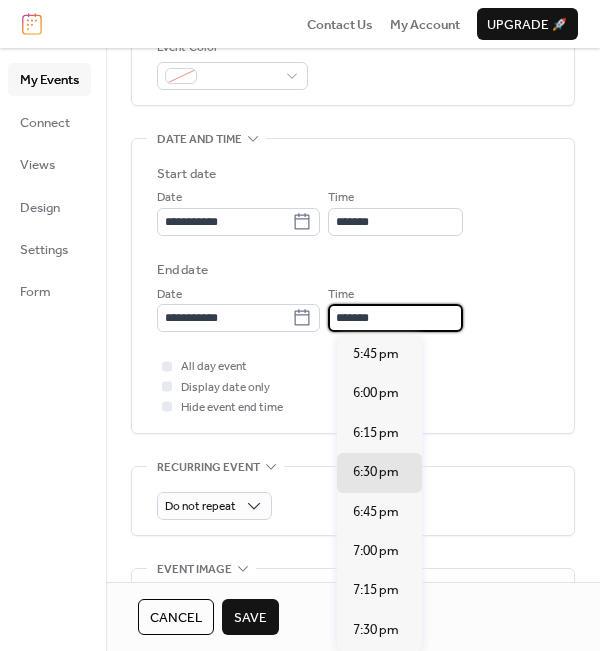 type on "*******" 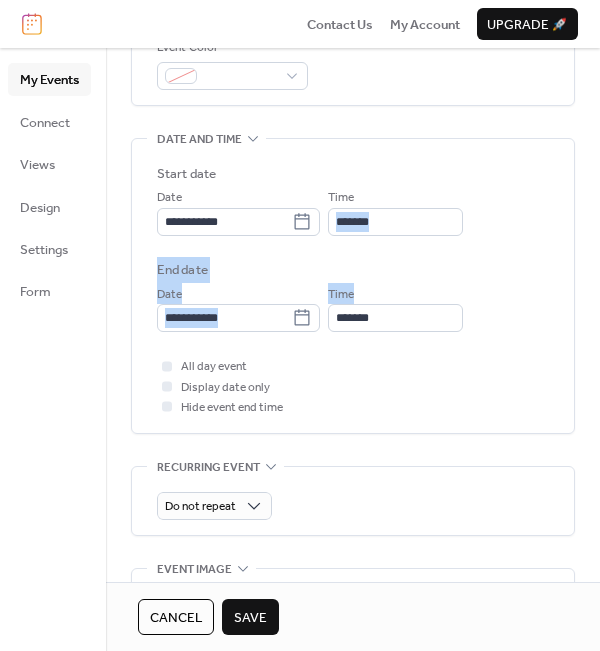 drag, startPoint x: 592, startPoint y: 294, endPoint x: 592, endPoint y: 230, distance: 64 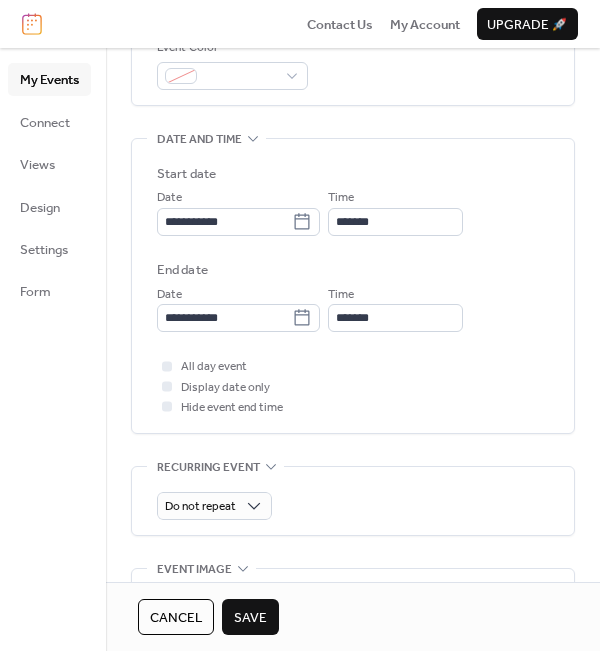 click on "Start date" at bounding box center [353, 174] 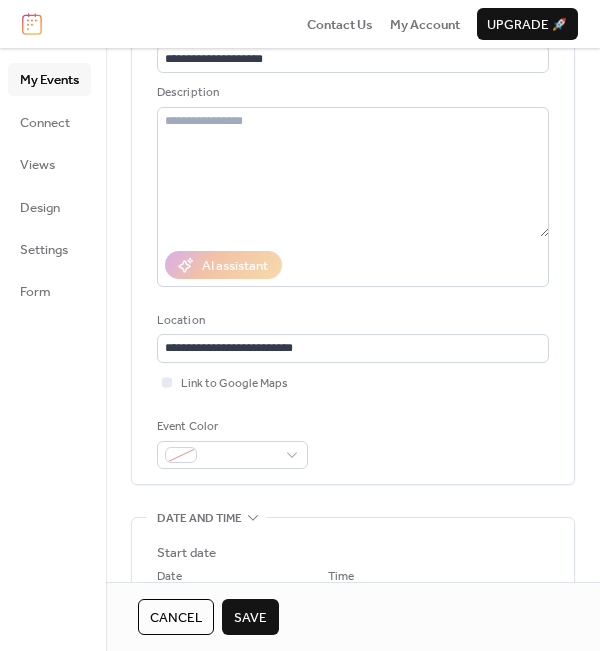 scroll, scrollTop: 83, scrollLeft: 0, axis: vertical 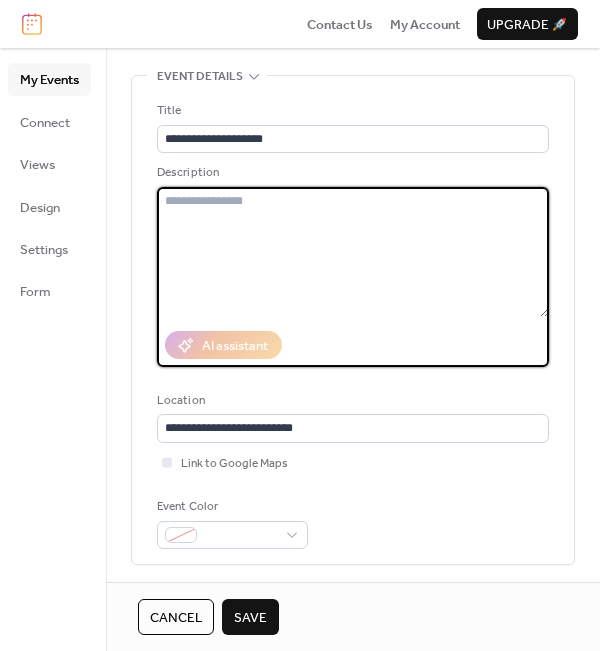 click at bounding box center [353, 252] 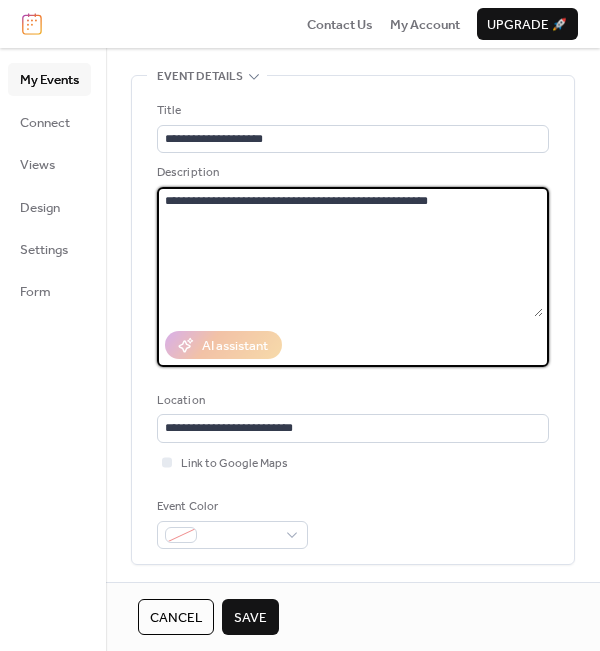 type on "**********" 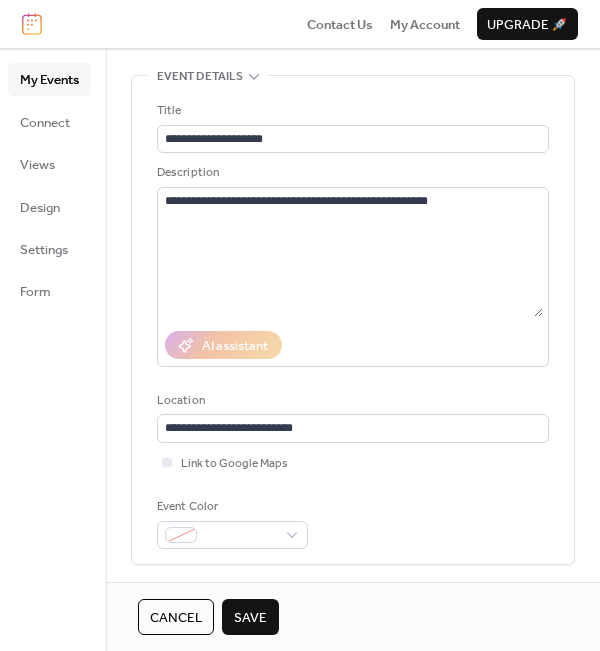 click on "Save" at bounding box center [250, 618] 